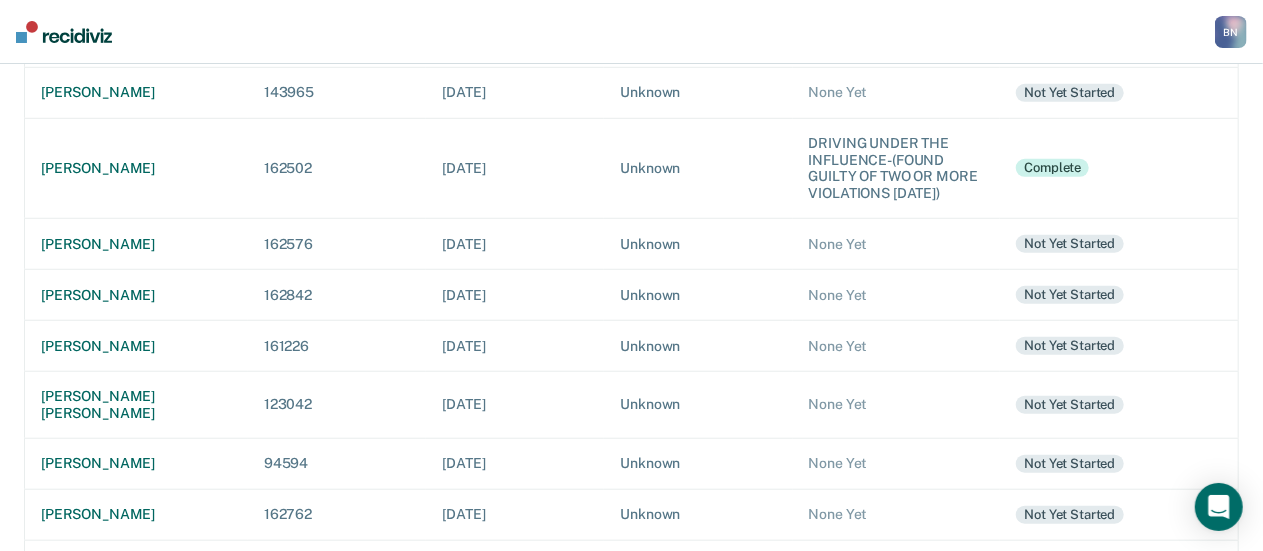 scroll, scrollTop: 700, scrollLeft: 0, axis: vertical 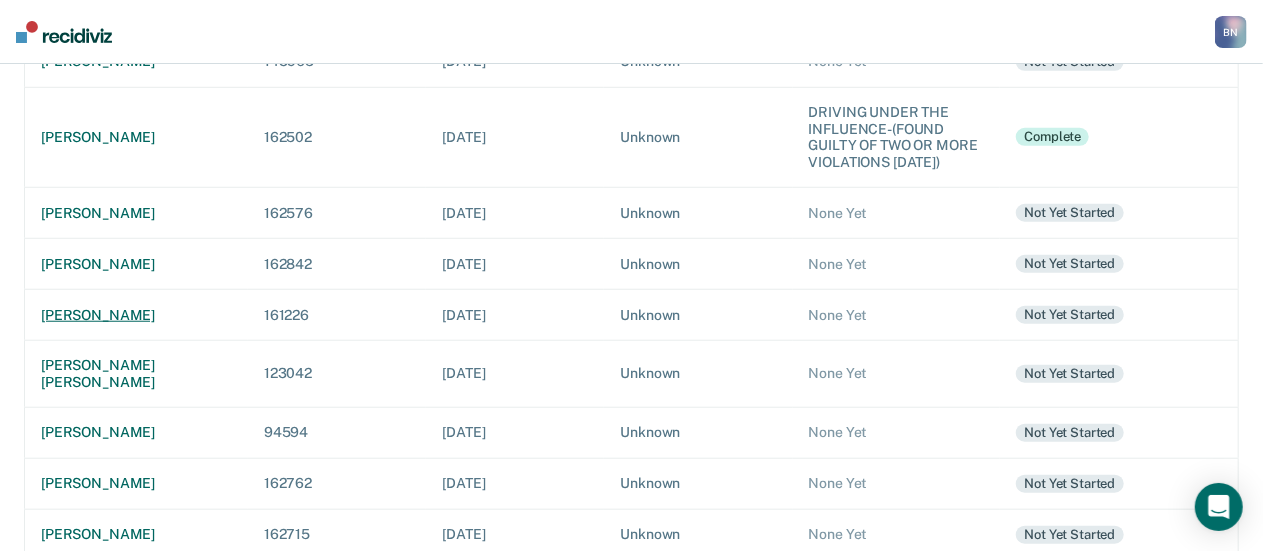 click on "[PERSON_NAME]" at bounding box center (136, 315) 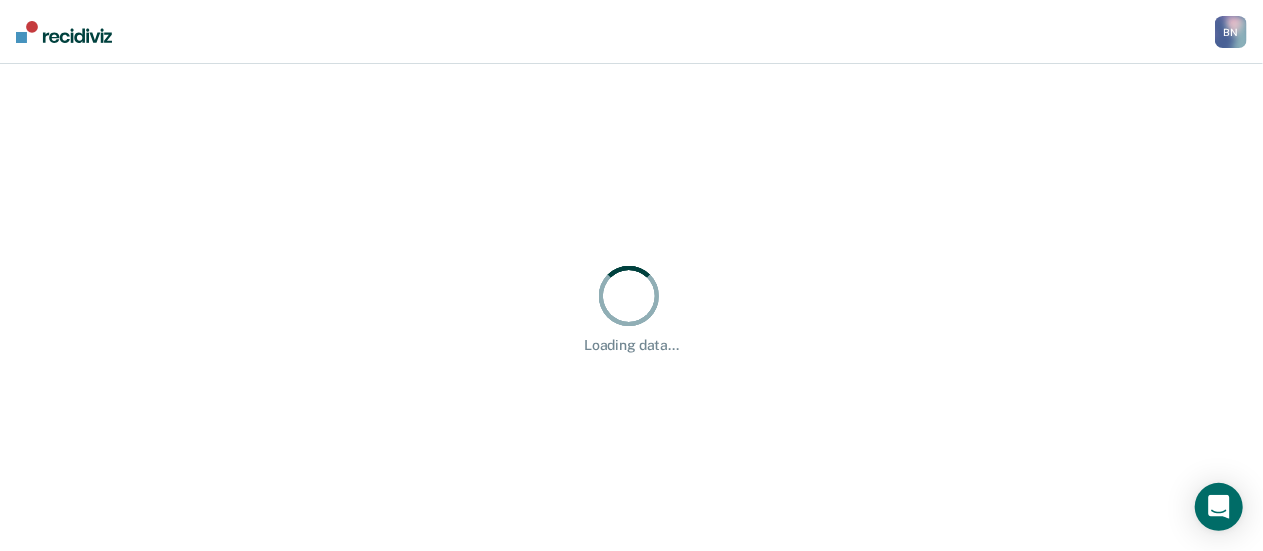 scroll, scrollTop: 0, scrollLeft: 0, axis: both 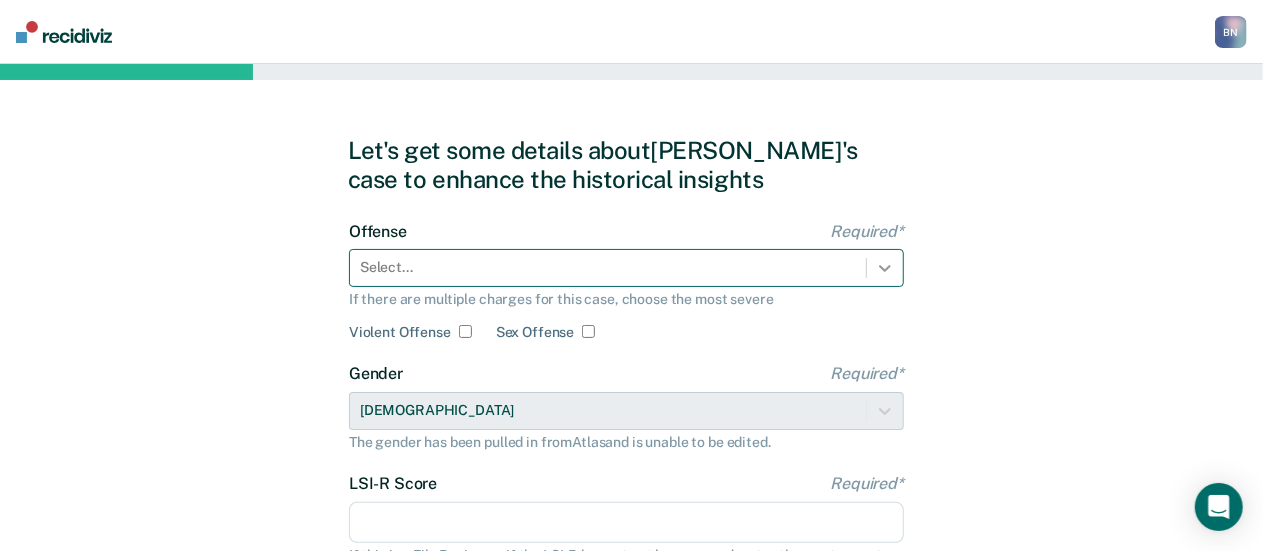 click at bounding box center (885, 268) 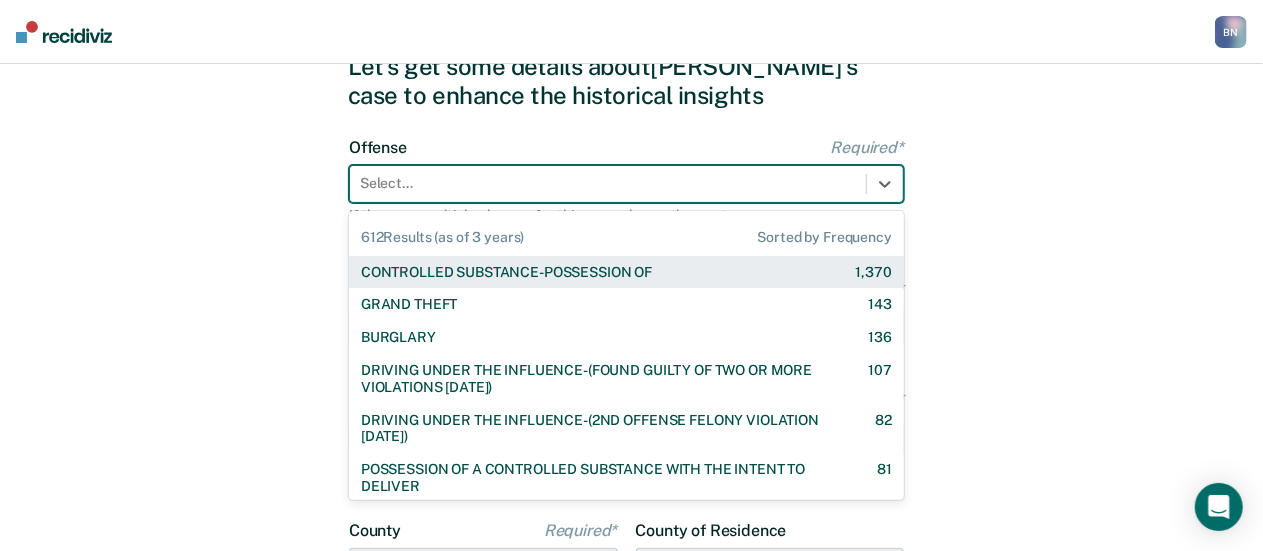 scroll, scrollTop: 92, scrollLeft: 0, axis: vertical 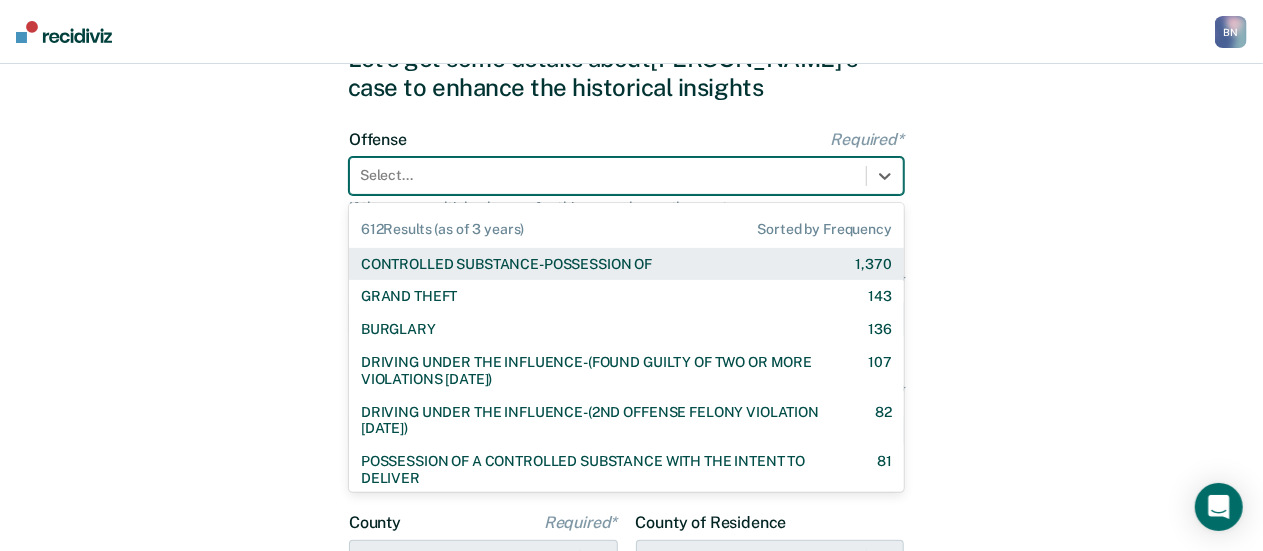 click on "CONTROLLED SUBSTANCE-POSSESSION OF" at bounding box center (506, 264) 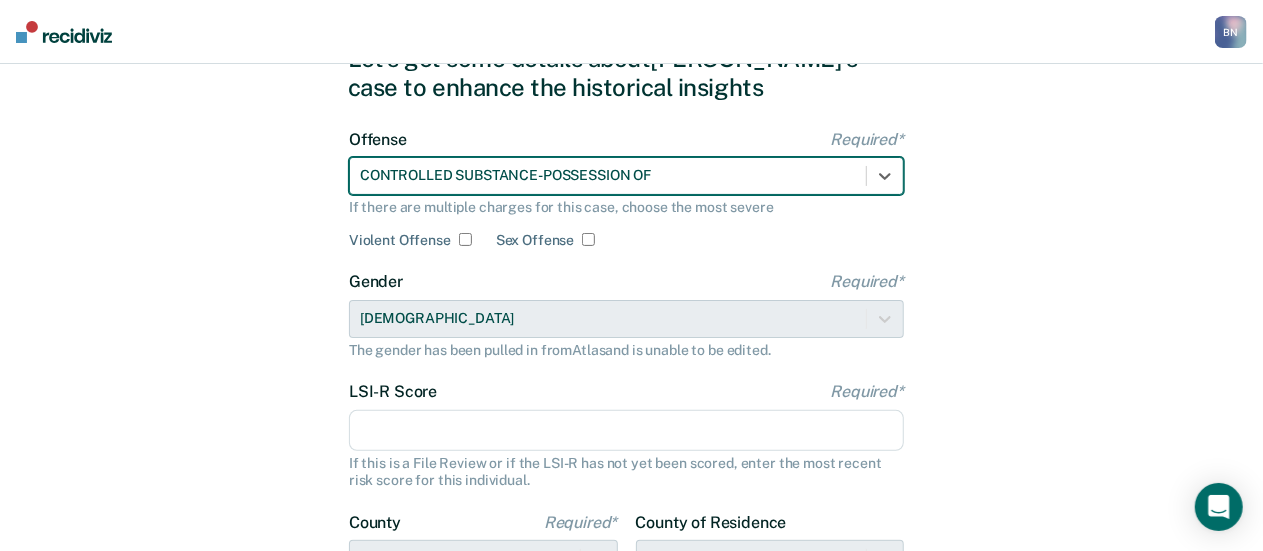 click on "LSI-R Score  Required*" at bounding box center [626, 431] 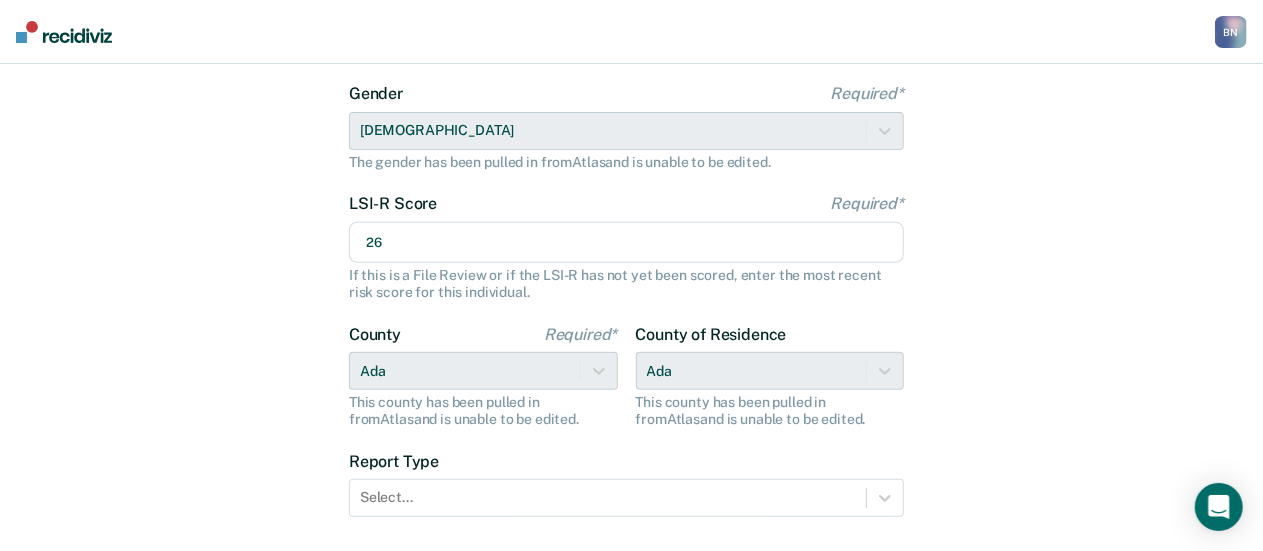 scroll, scrollTop: 392, scrollLeft: 0, axis: vertical 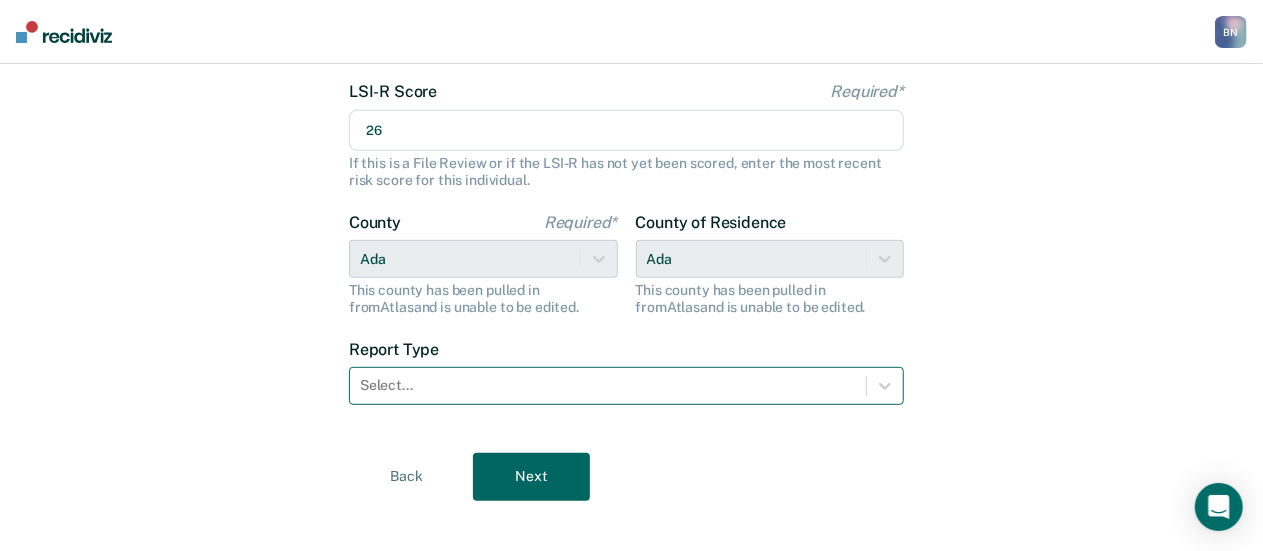 type on "26" 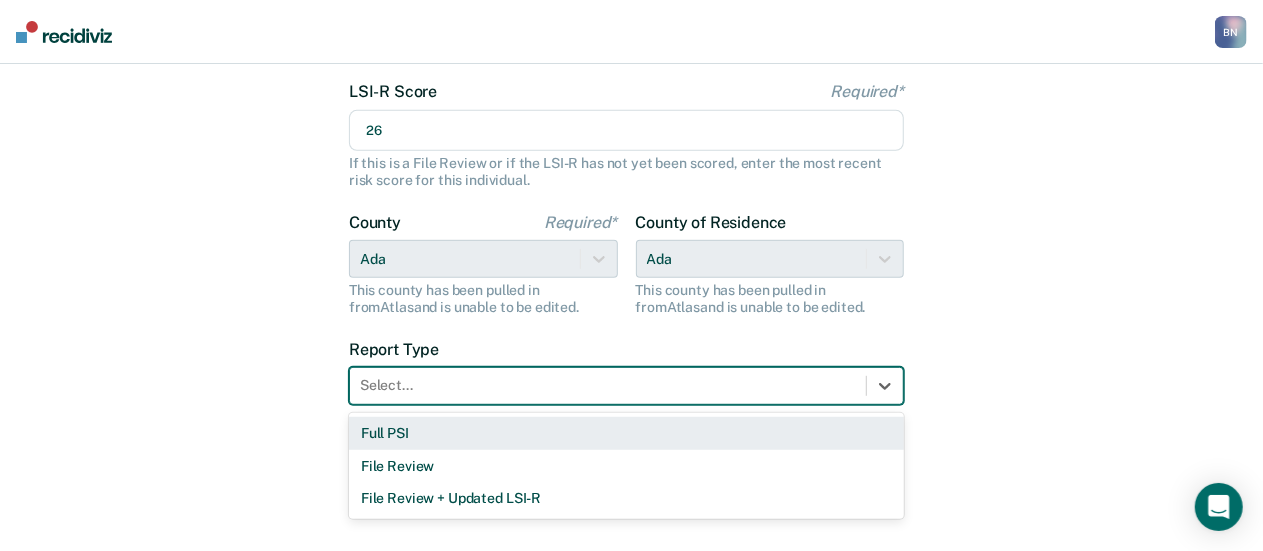 click at bounding box center (608, 385) 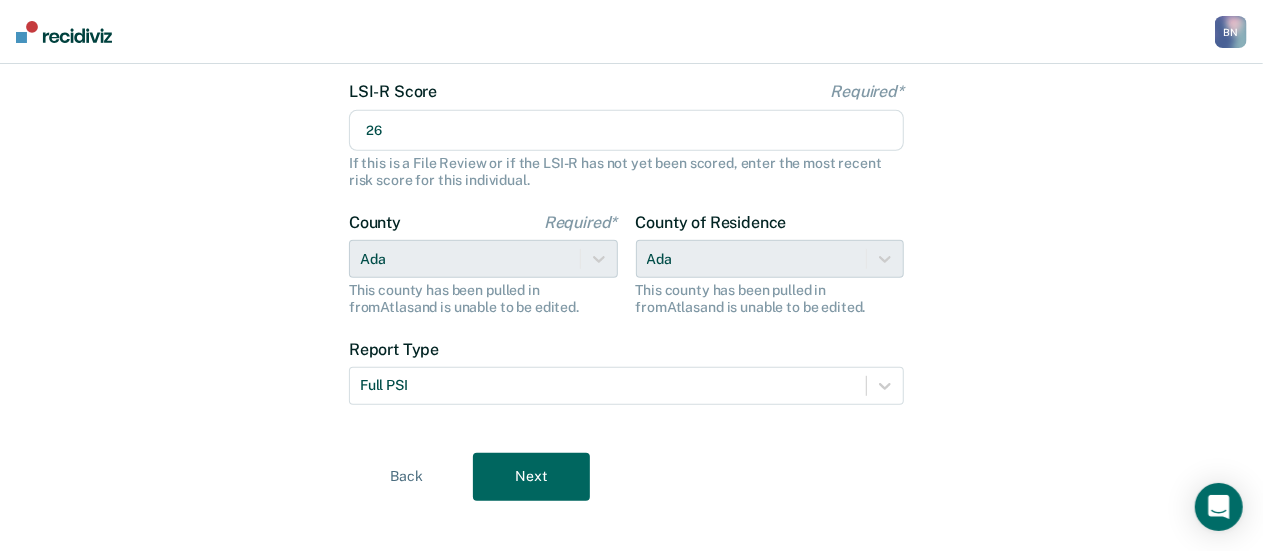 click on "Next" at bounding box center (531, 477) 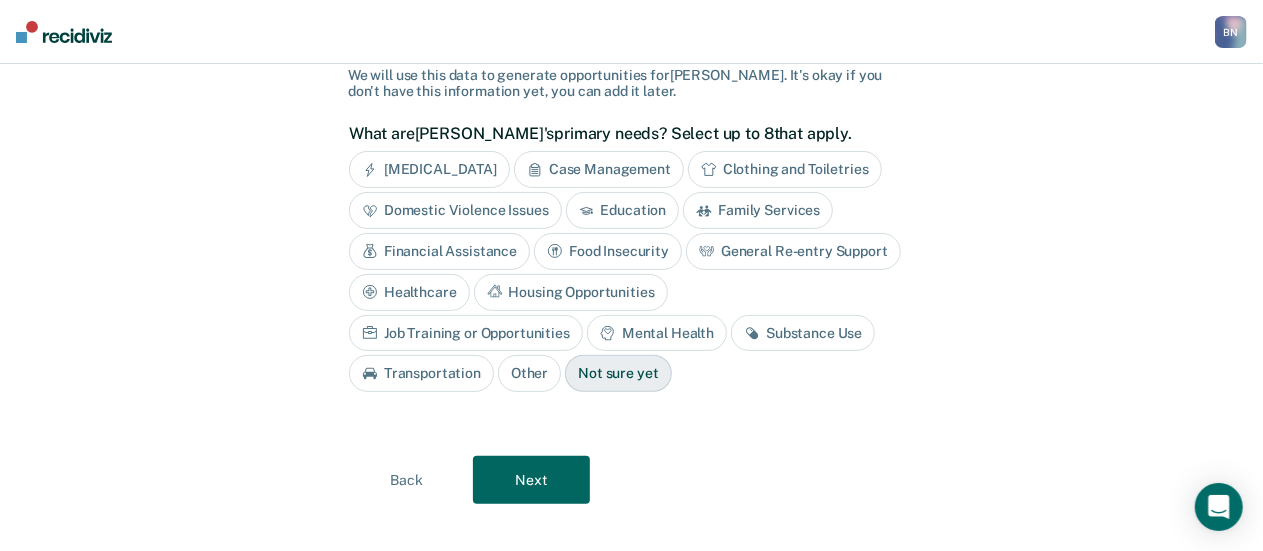 click on "General Re-entry Support" at bounding box center (793, 251) 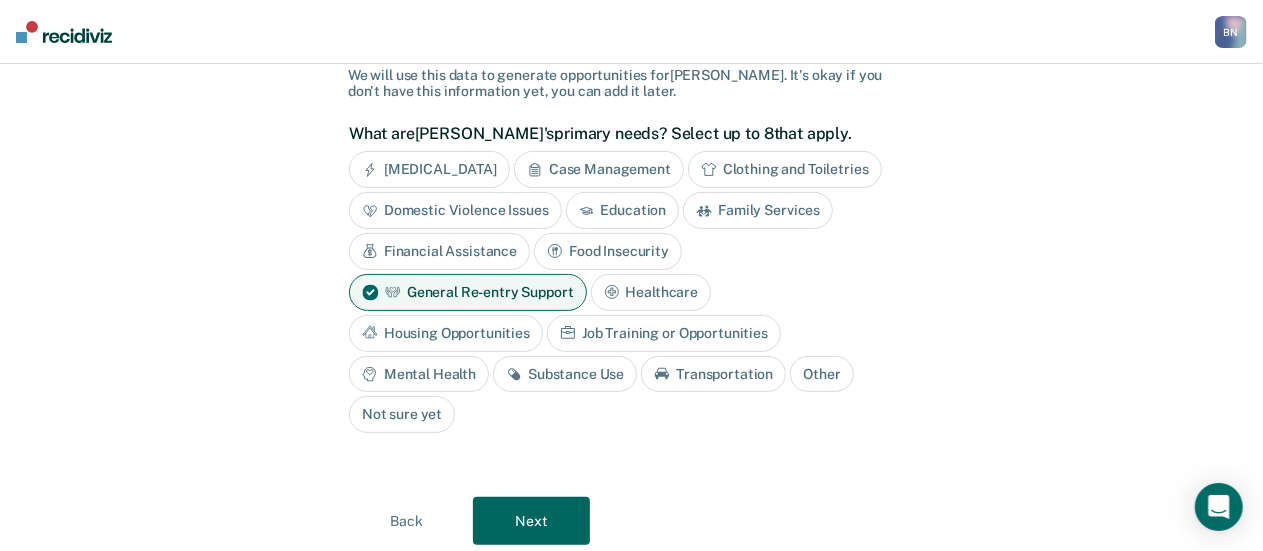 click on "Next" at bounding box center [531, 521] 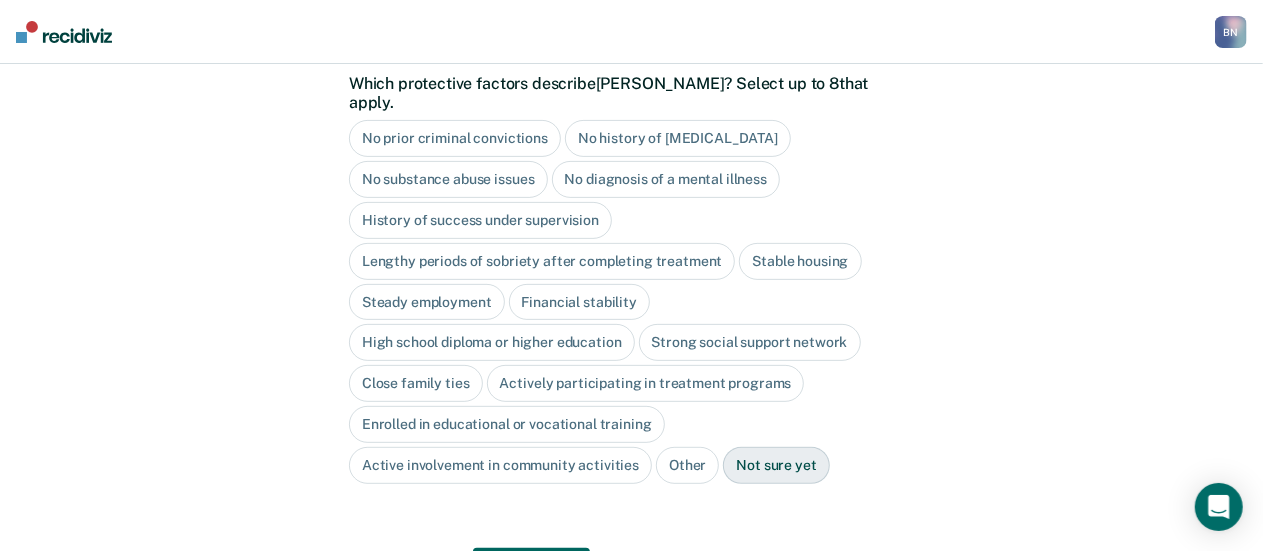 scroll, scrollTop: 176, scrollLeft: 0, axis: vertical 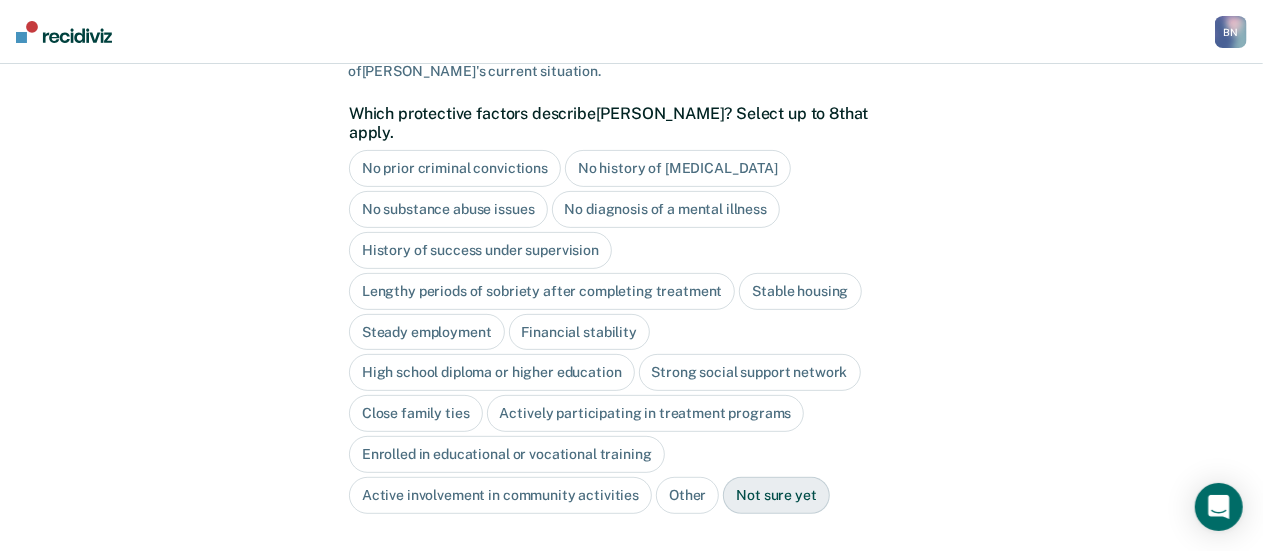click on "No diagnosis of a mental illness" at bounding box center (666, 209) 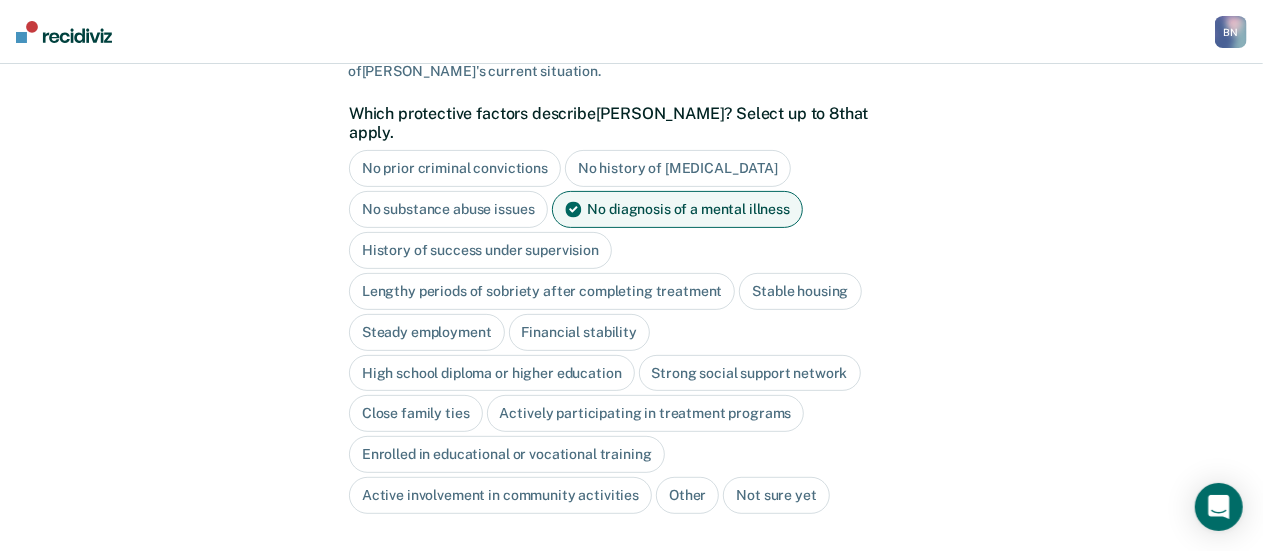 click on "Stable housing" at bounding box center [800, 291] 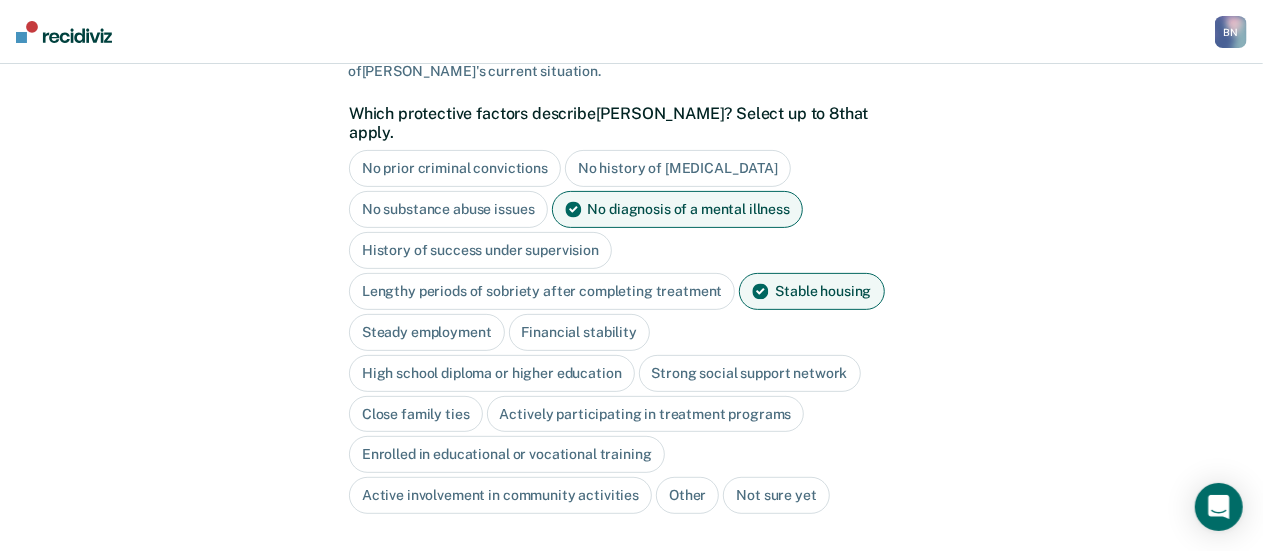 click on "Steady employment" at bounding box center [427, 332] 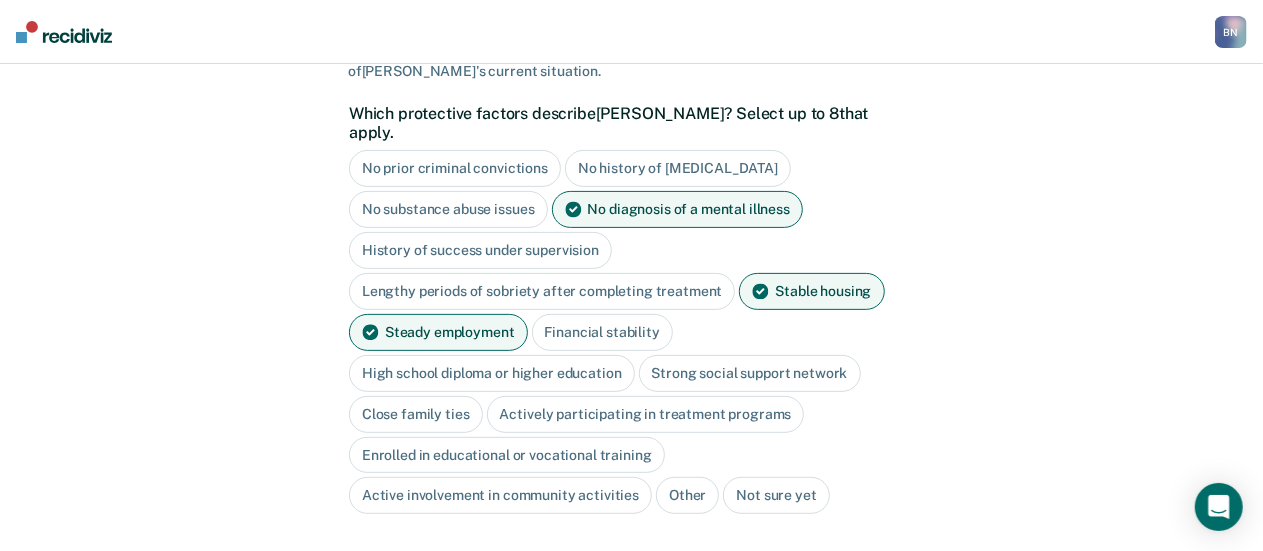 click on "High school diploma or higher education" at bounding box center (492, 373) 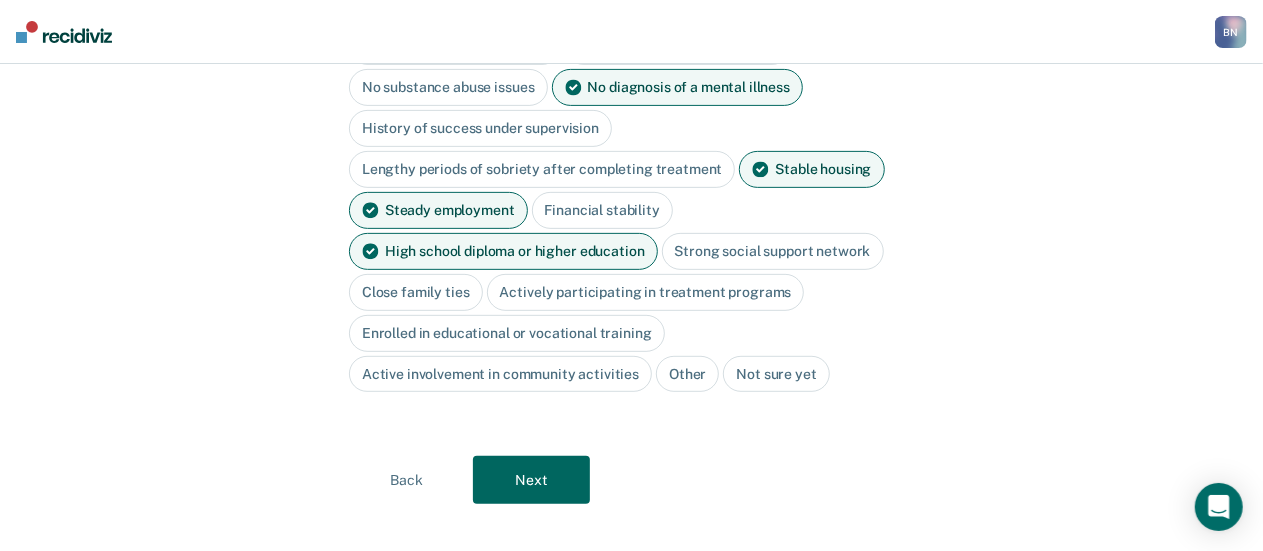 click on "Next" at bounding box center [531, 480] 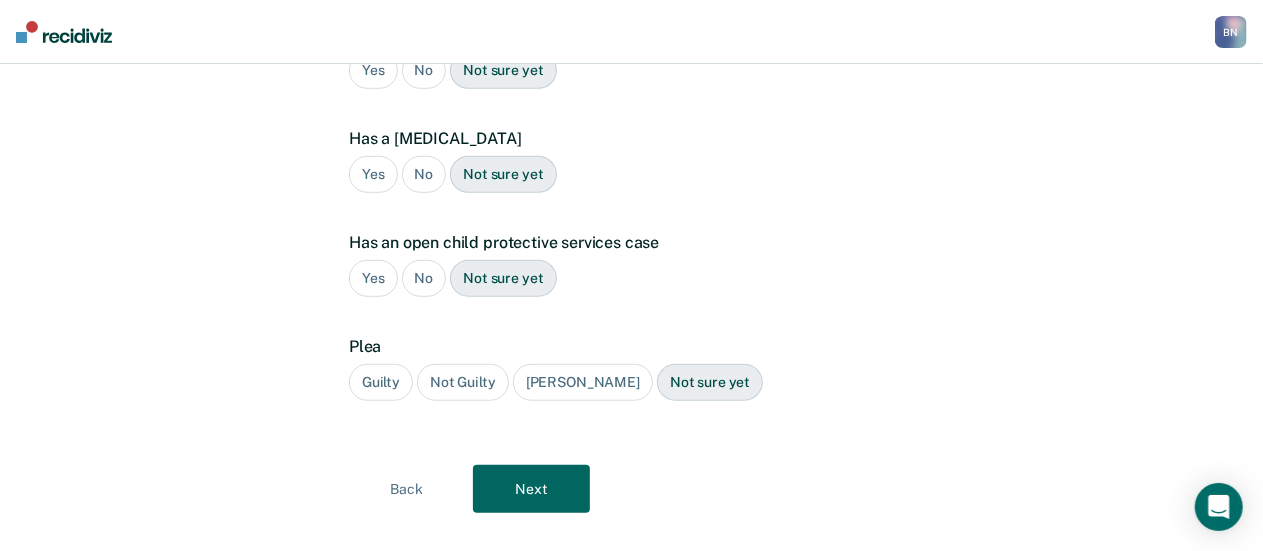 click on "No" at bounding box center (424, 174) 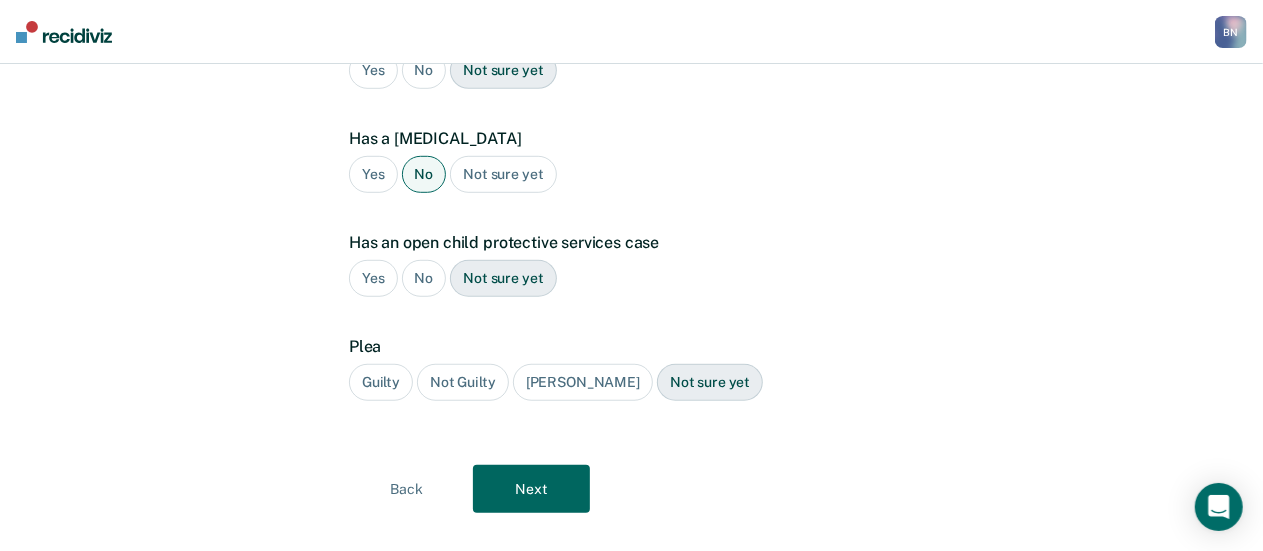 click on "No" at bounding box center [424, 278] 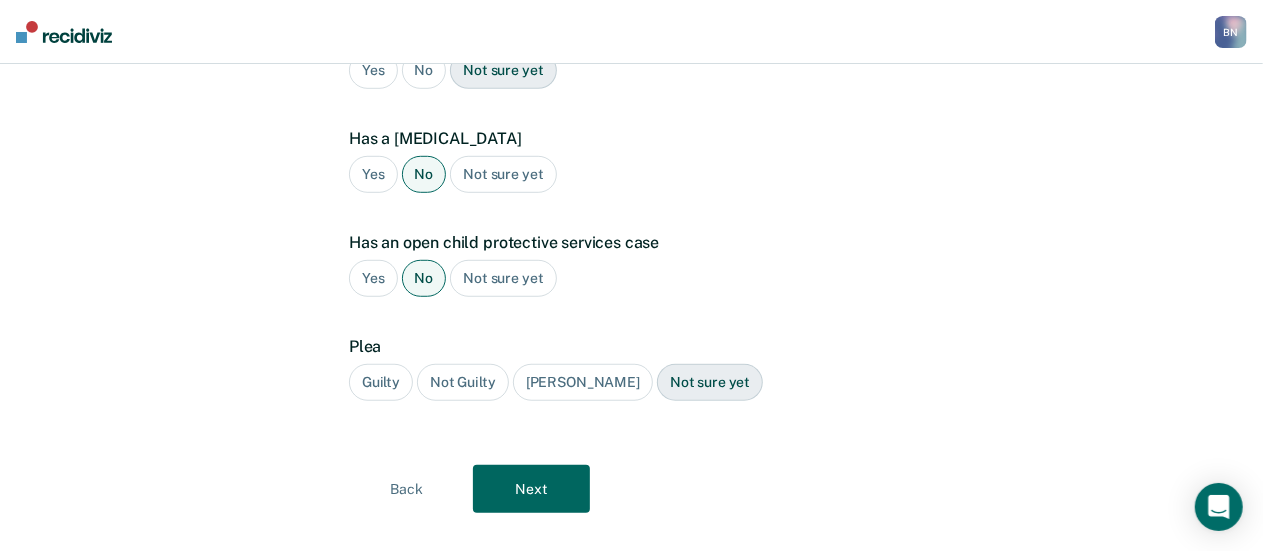 click on "Guilty" at bounding box center [381, 382] 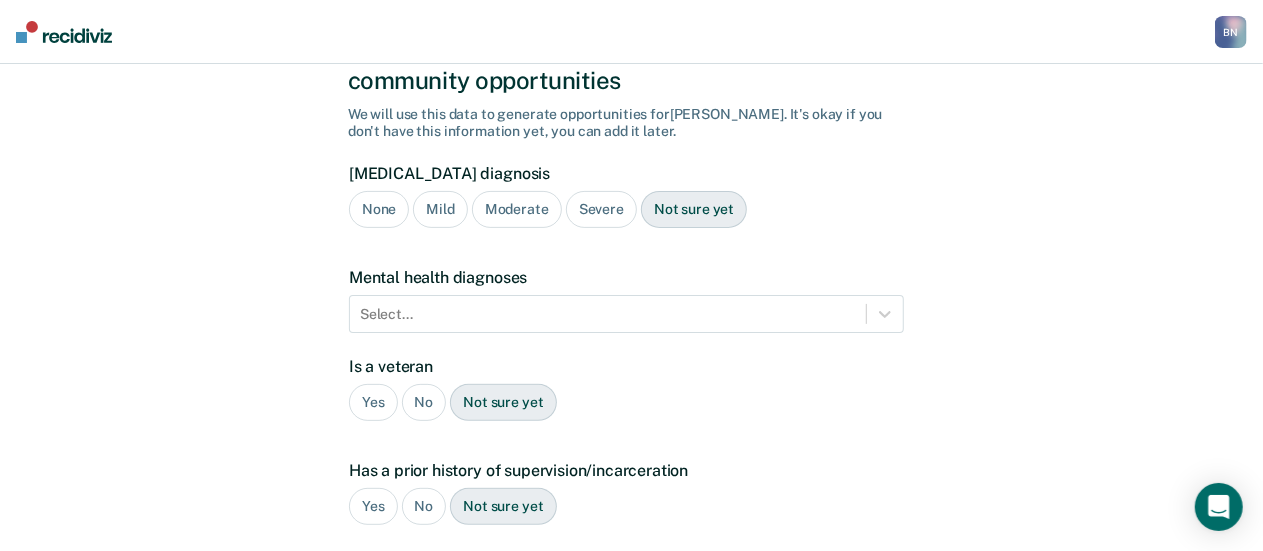 scroll, scrollTop: 100, scrollLeft: 0, axis: vertical 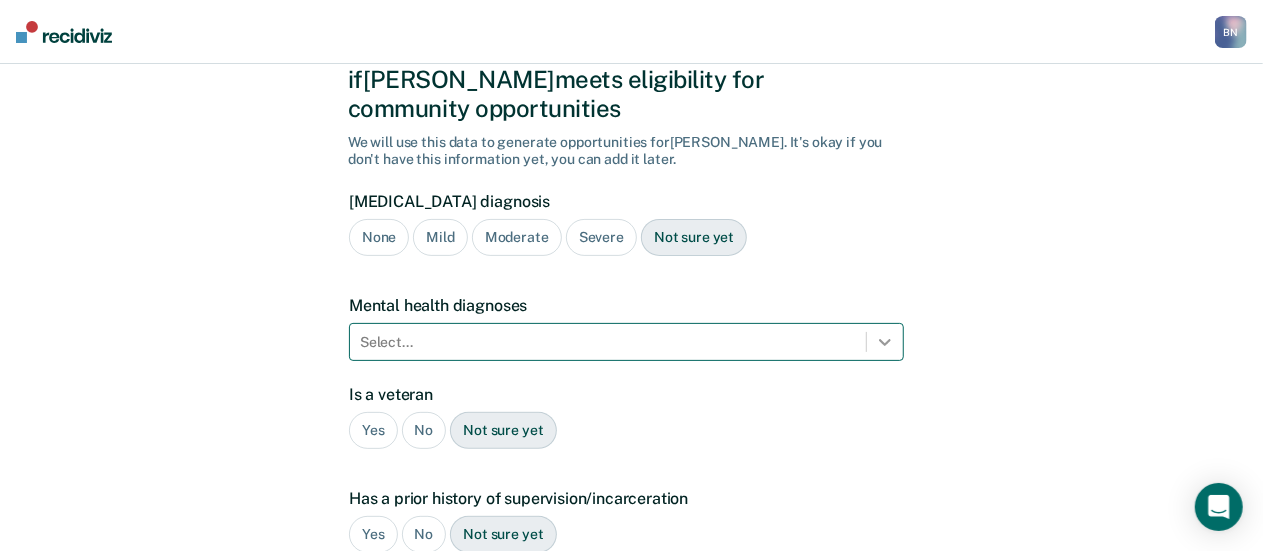click on "Select..." at bounding box center (626, 342) 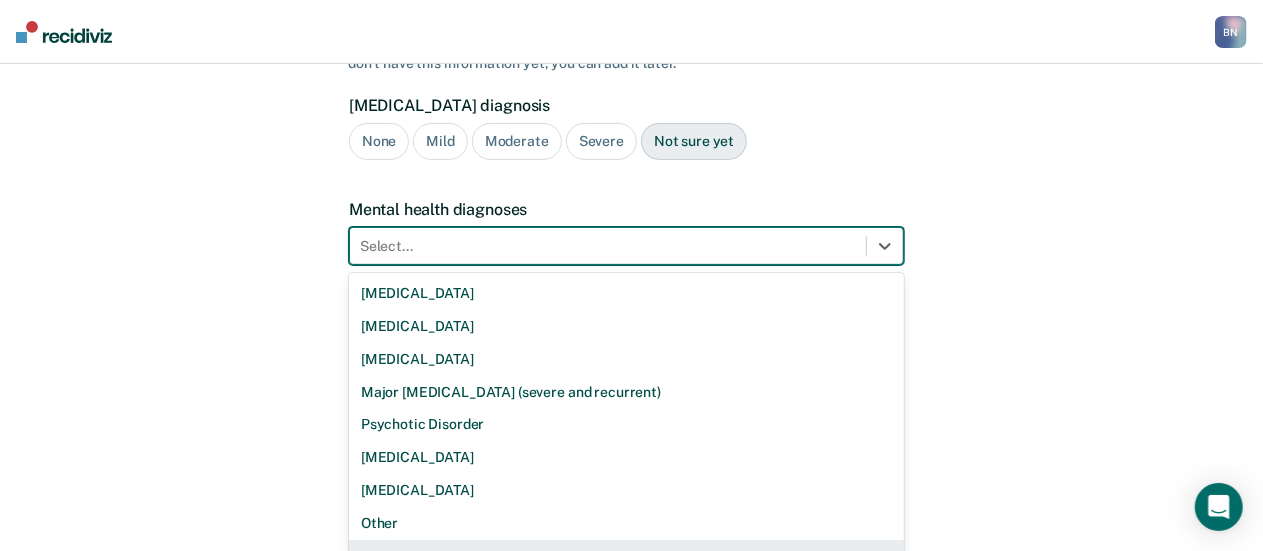 click on "None" at bounding box center (626, 556) 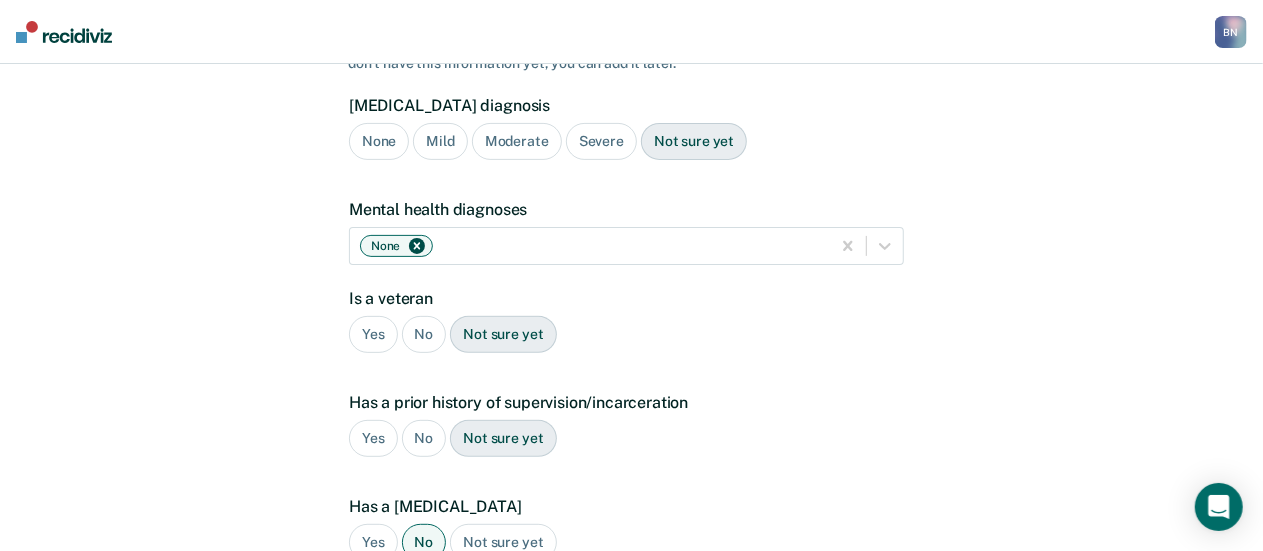 click on "No" at bounding box center [424, 334] 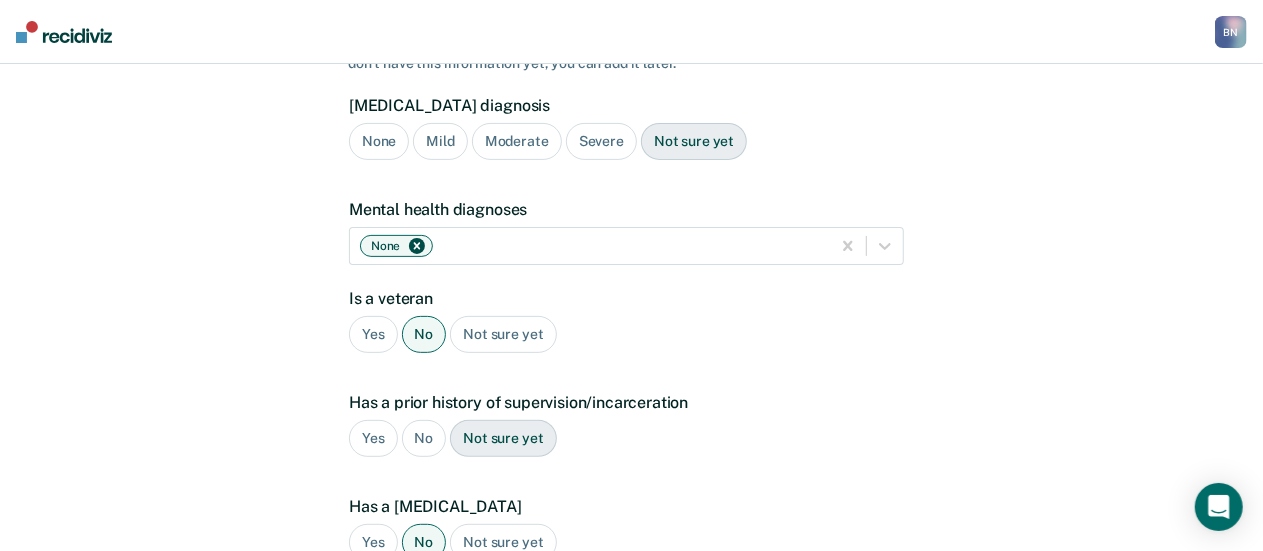 click on "No" at bounding box center (424, 438) 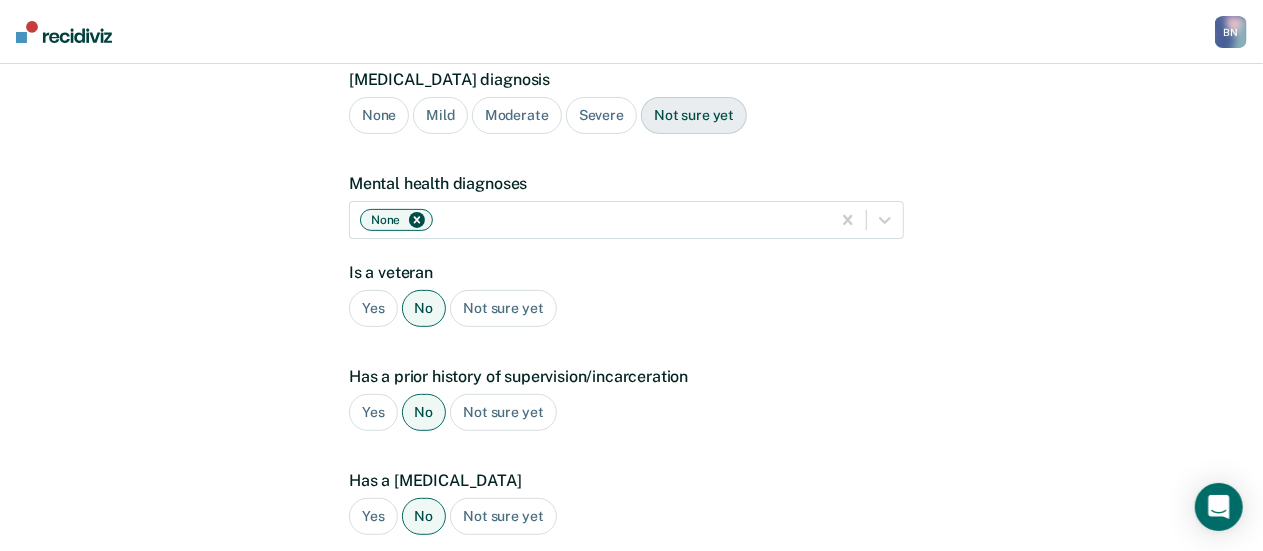 scroll, scrollTop: 296, scrollLeft: 0, axis: vertical 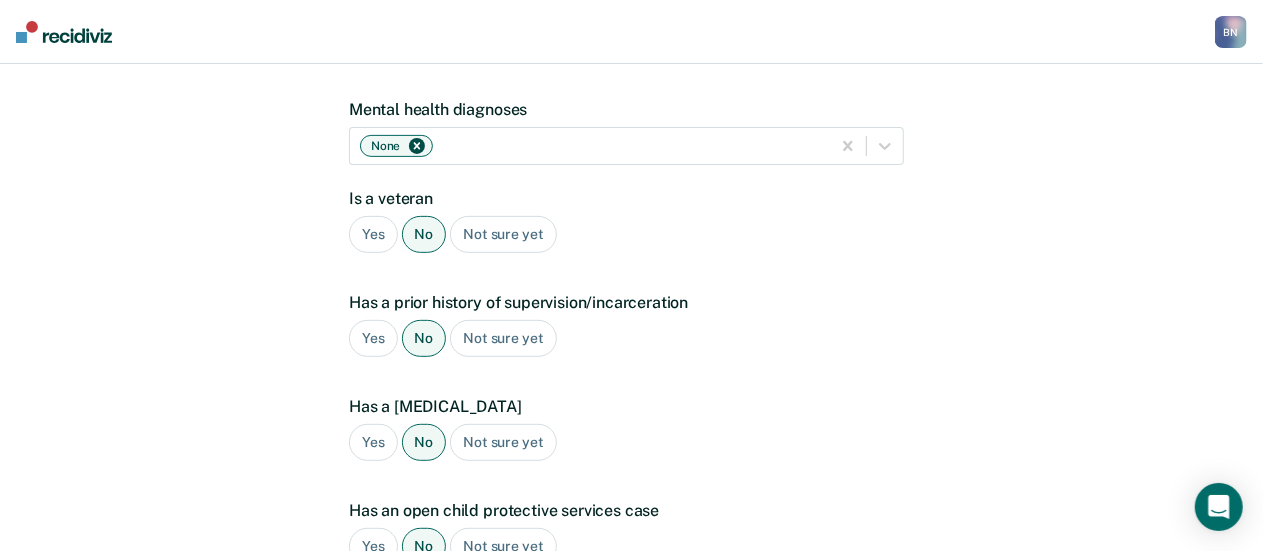 click on "Yes" at bounding box center (373, 338) 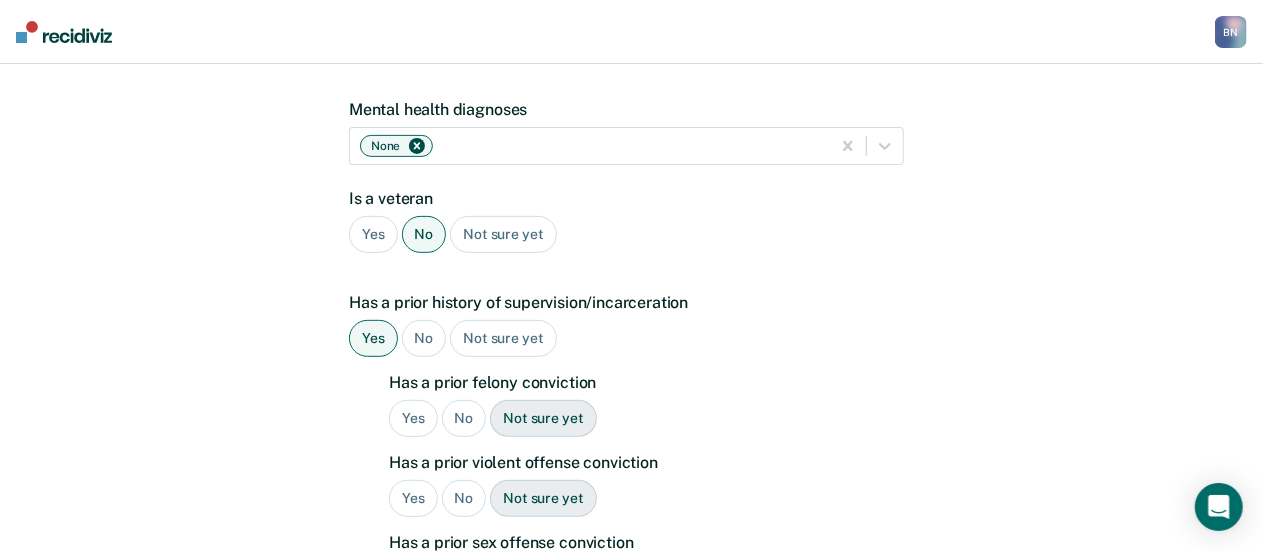 click on "No" at bounding box center [464, 418] 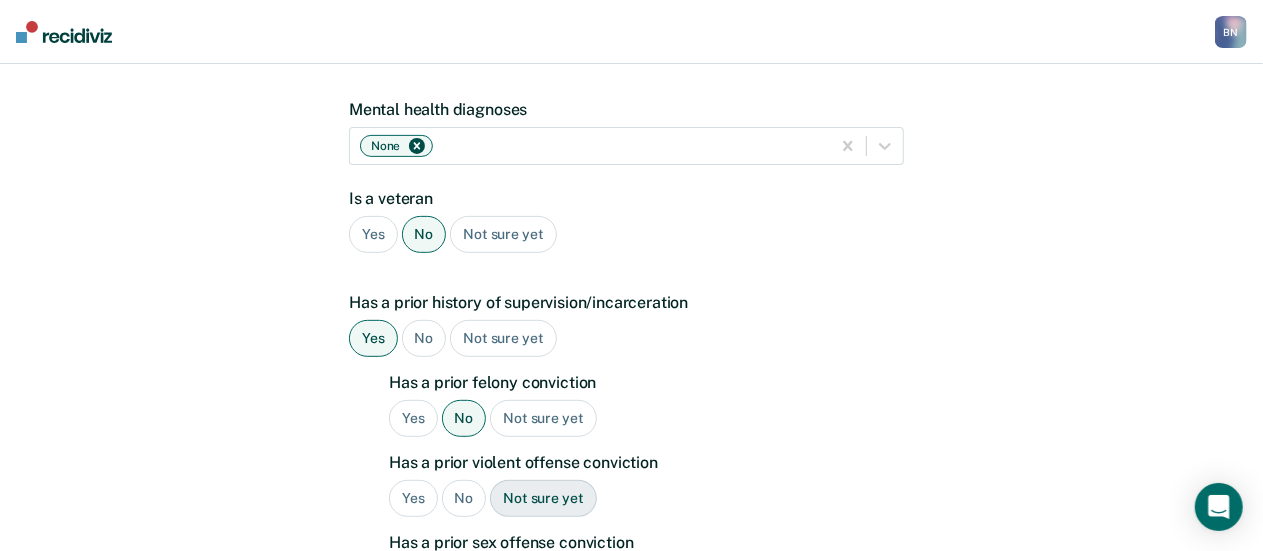 click on "Yes" at bounding box center (413, 498) 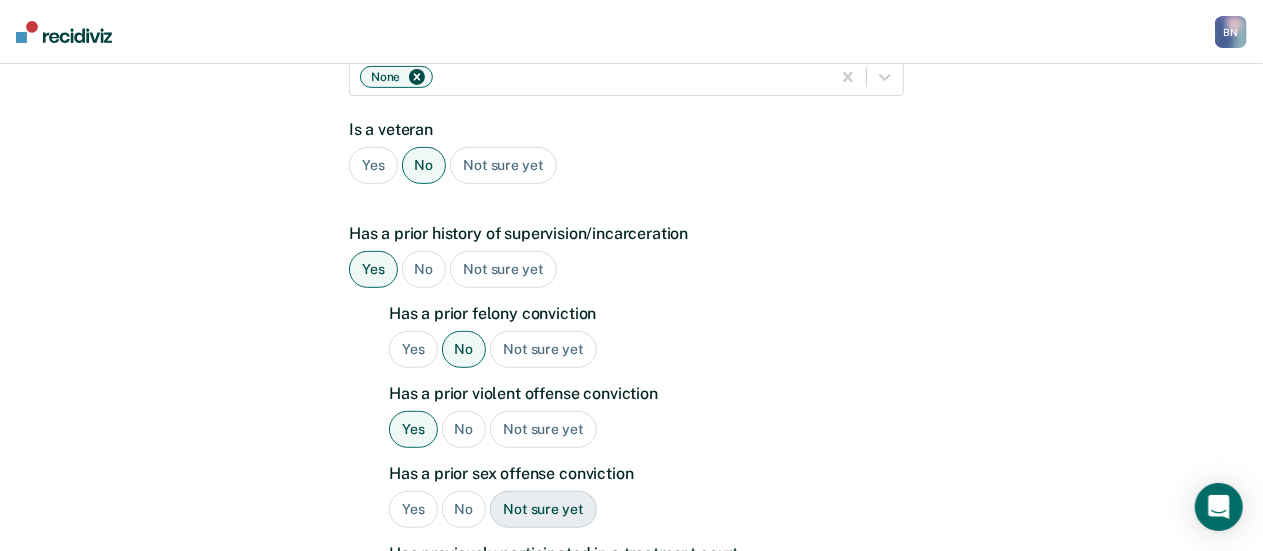 scroll, scrollTop: 496, scrollLeft: 0, axis: vertical 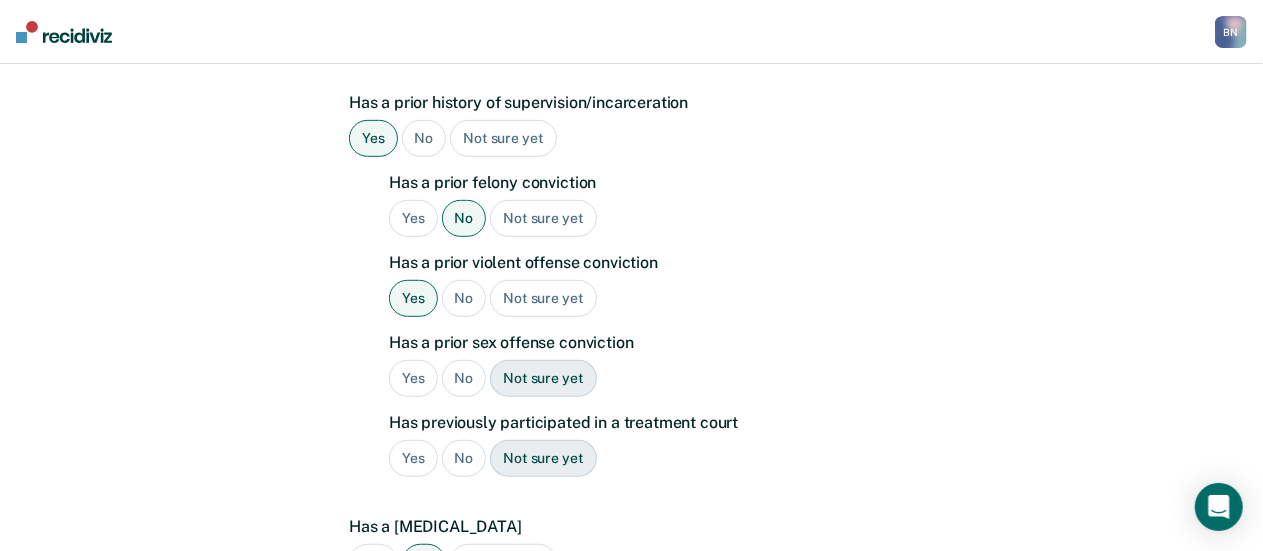 click on "No" at bounding box center (464, 378) 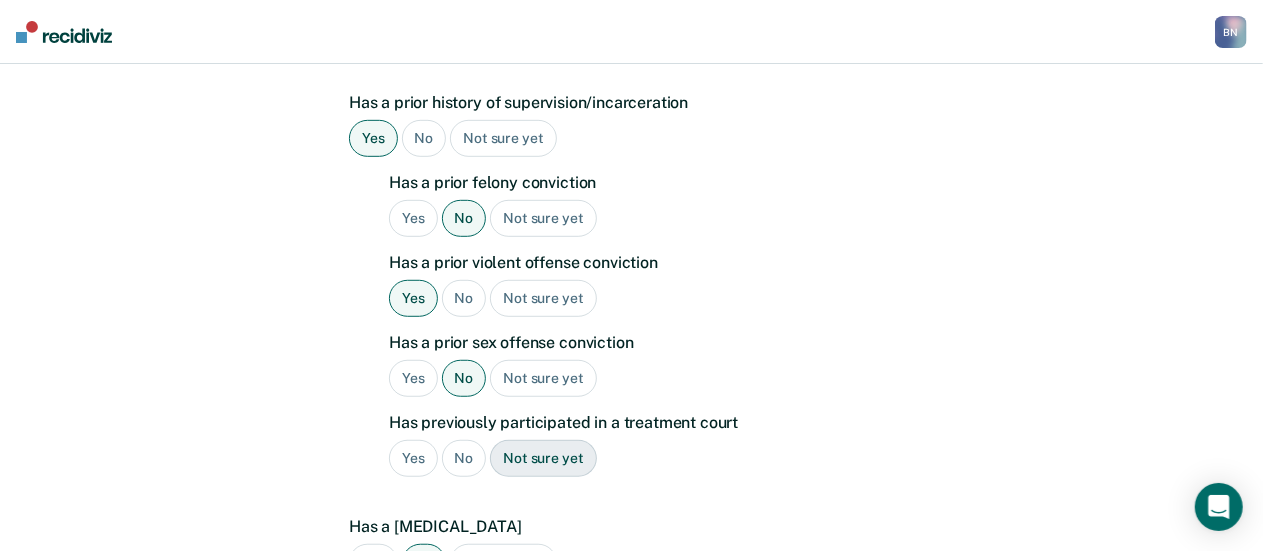 click on "No" at bounding box center (464, 458) 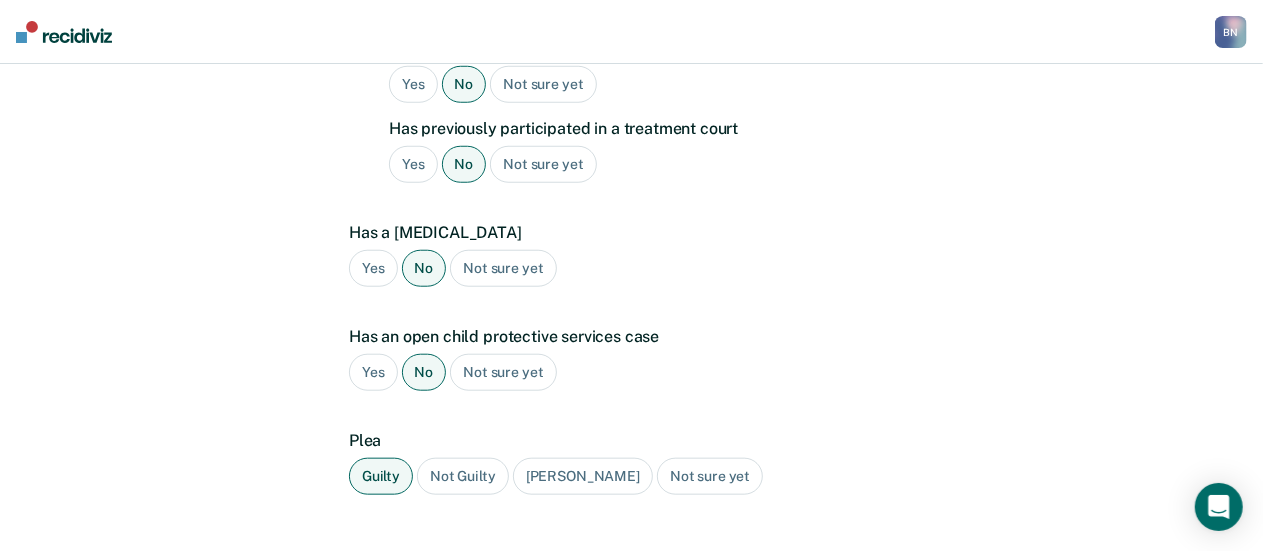 scroll, scrollTop: 882, scrollLeft: 0, axis: vertical 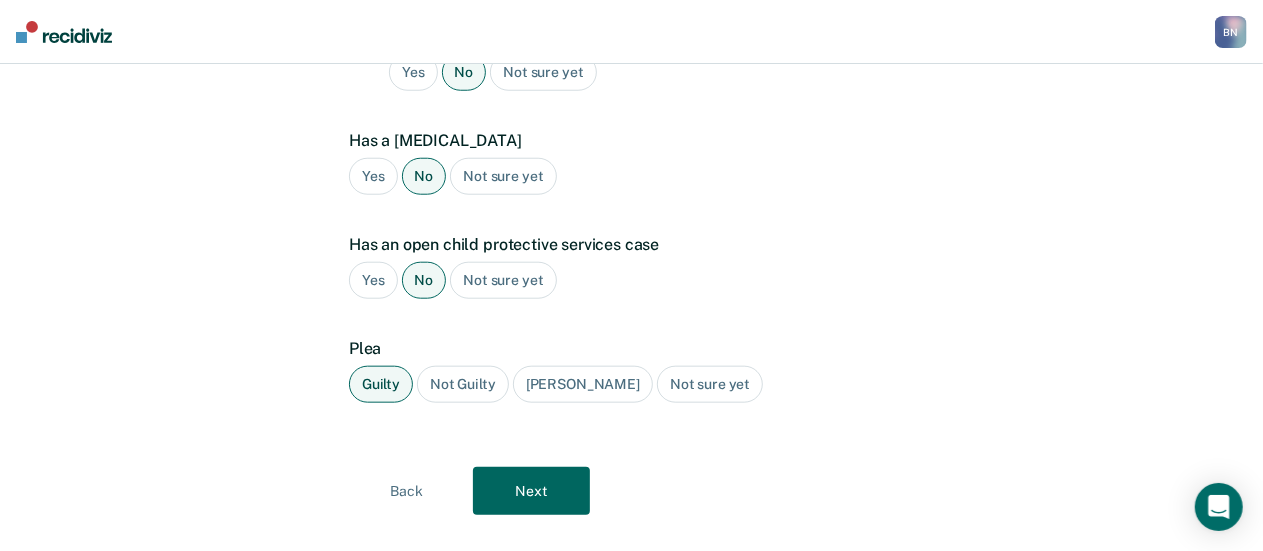click on "Next" at bounding box center (531, 491) 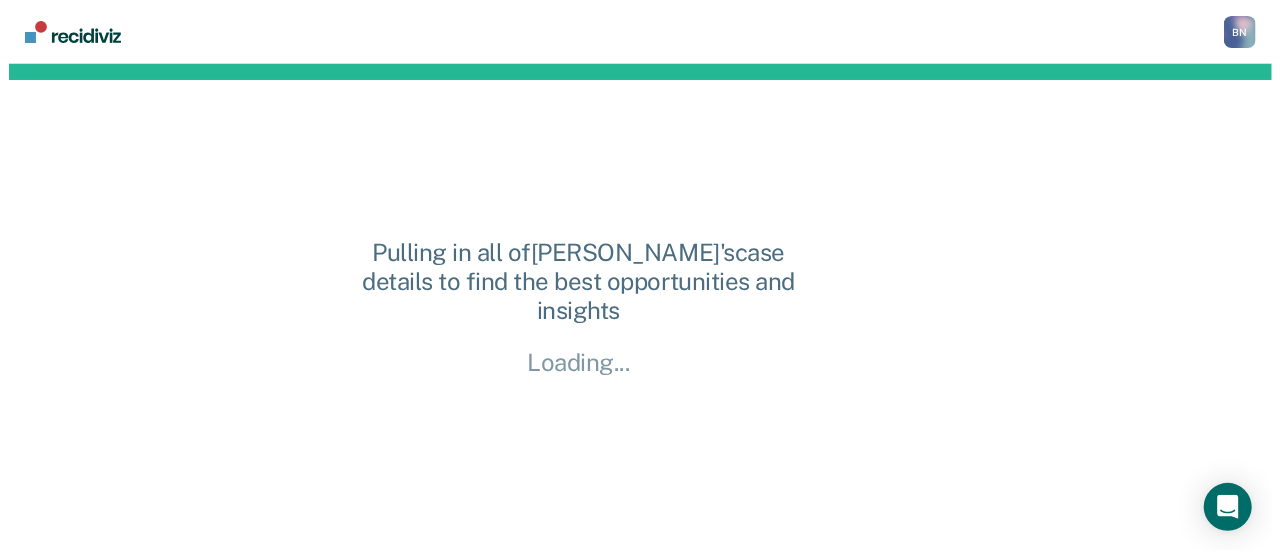 scroll, scrollTop: 0, scrollLeft: 0, axis: both 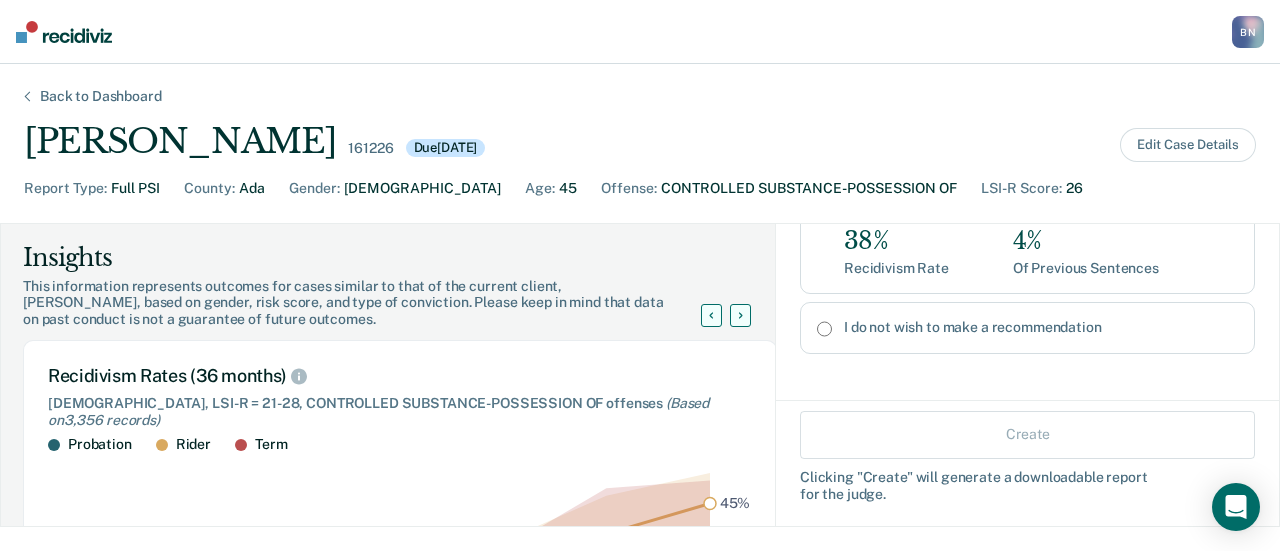 click on "I do not wish to make a recommendation" at bounding box center (1027, 328) 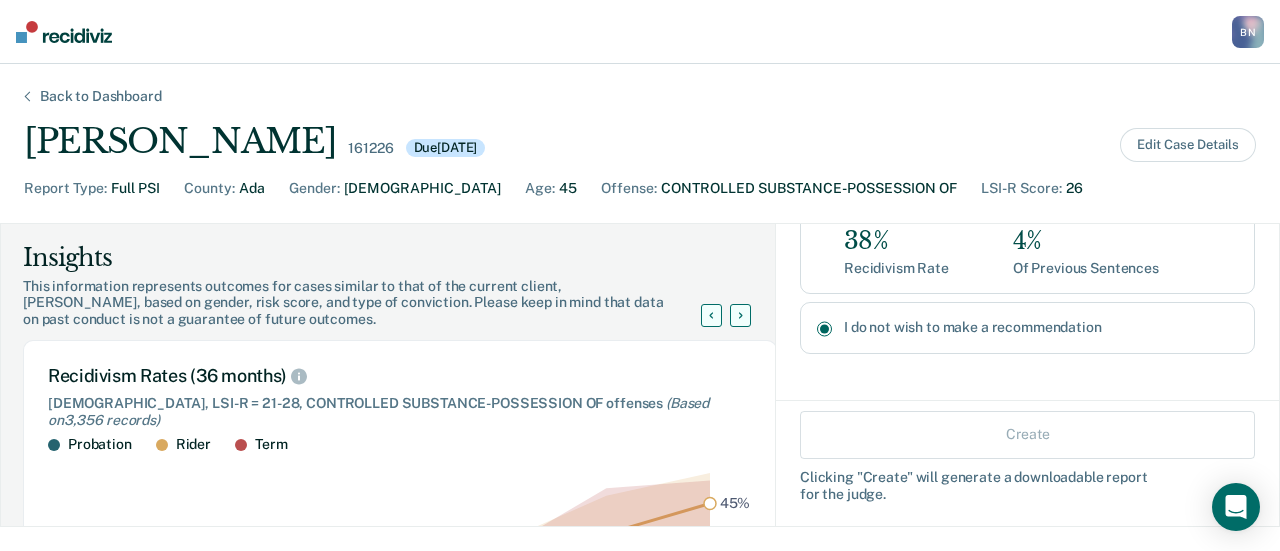 radio on "true" 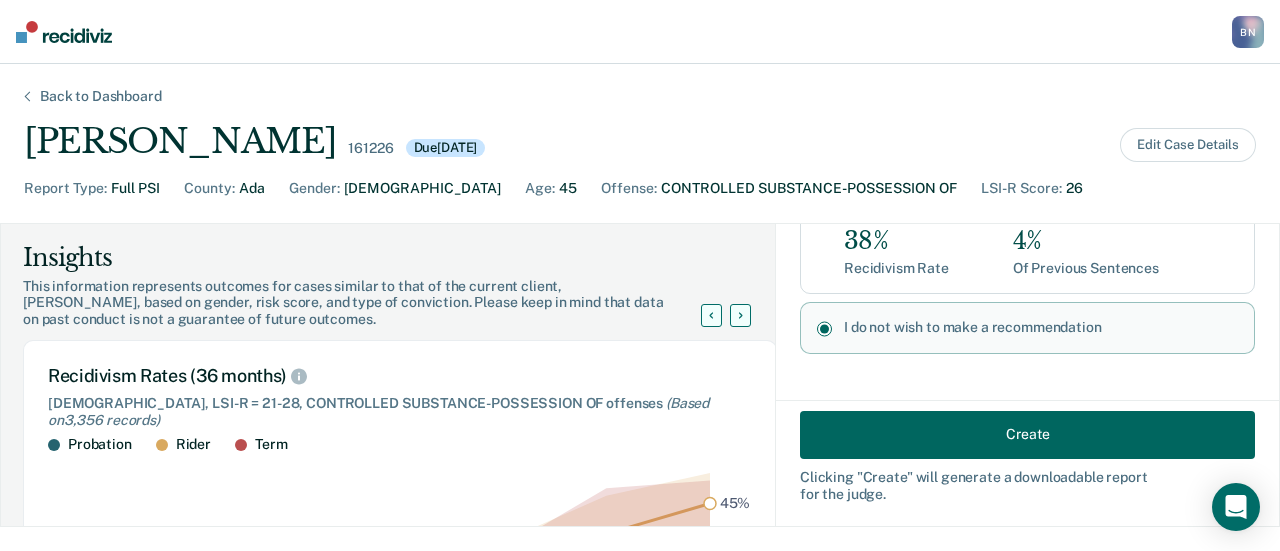 click on "Create" at bounding box center [1027, 434] 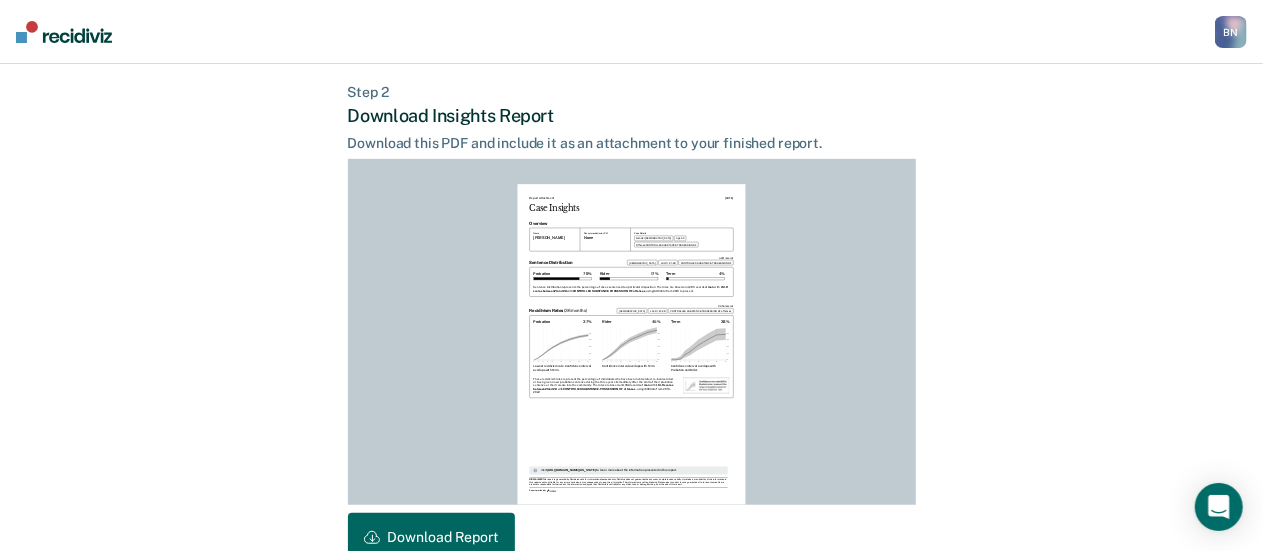 scroll, scrollTop: 588, scrollLeft: 0, axis: vertical 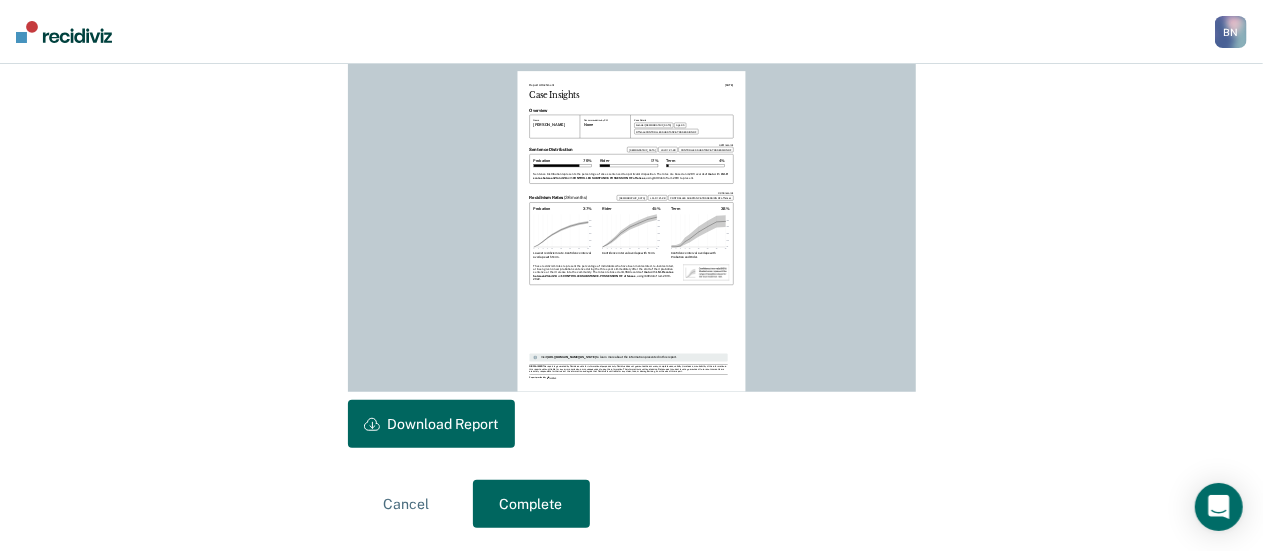 click on "Download Report" at bounding box center [431, 424] 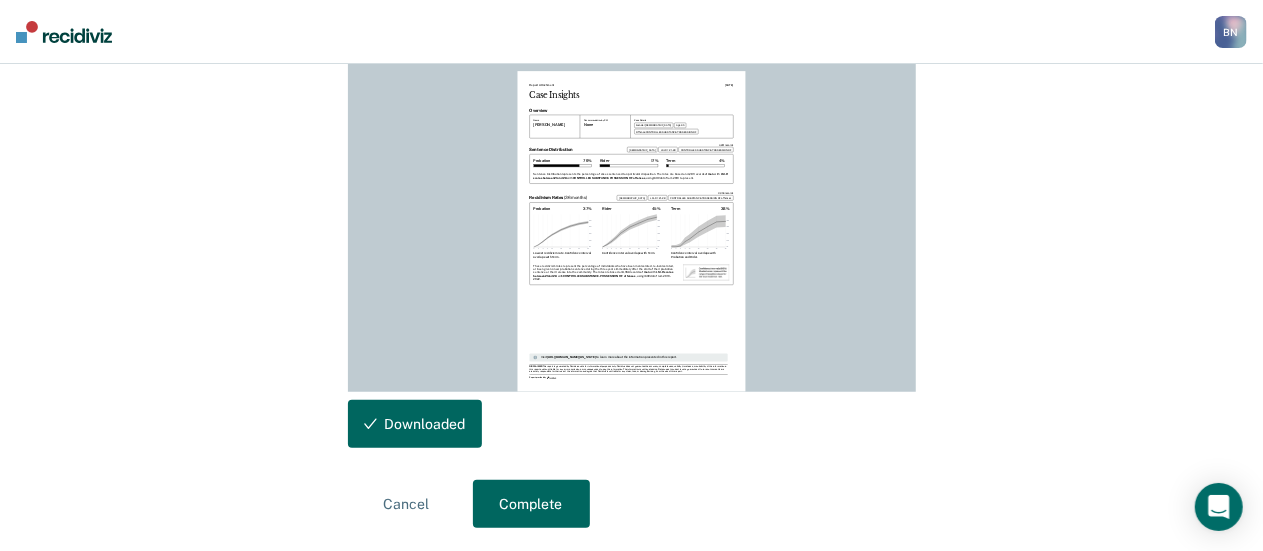 scroll, scrollTop: 0, scrollLeft: 0, axis: both 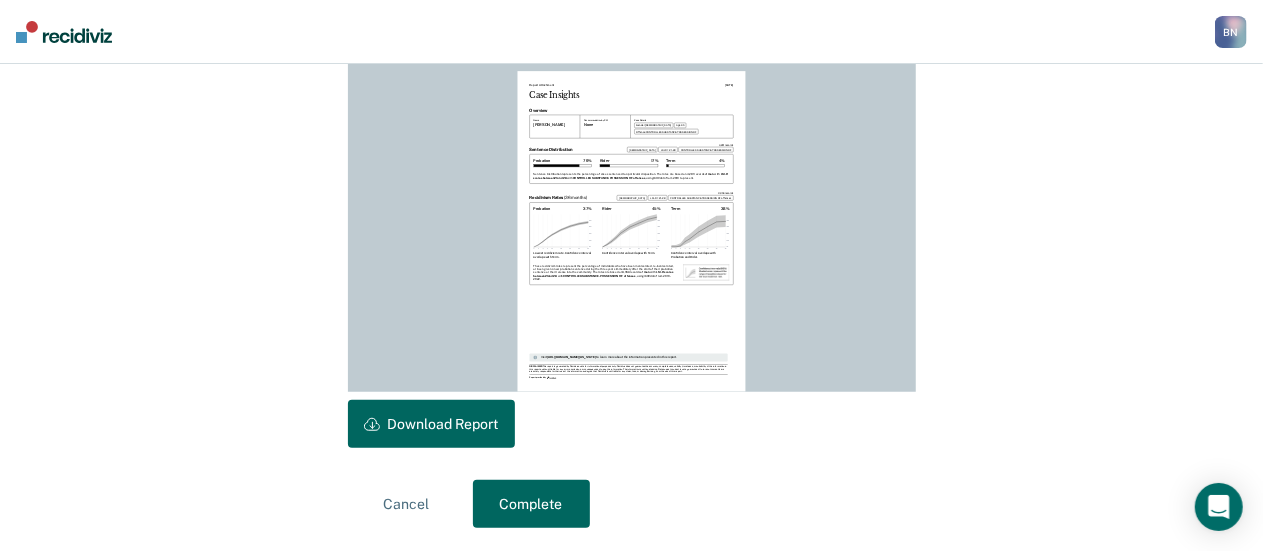 click on "Complete" at bounding box center [531, 504] 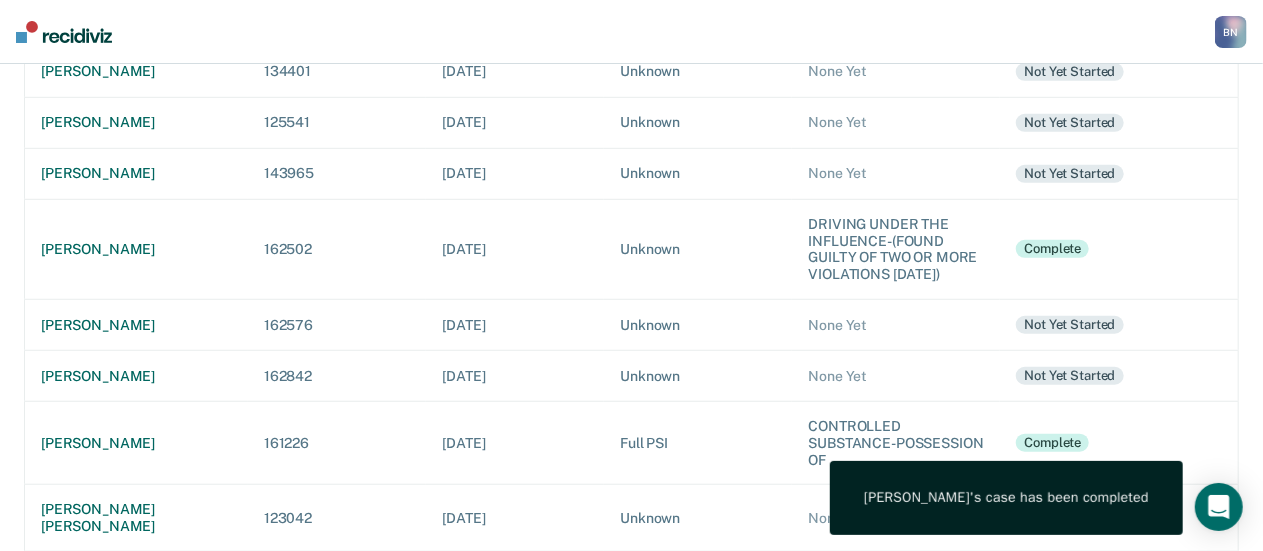 scroll, scrollTop: 0, scrollLeft: 0, axis: both 